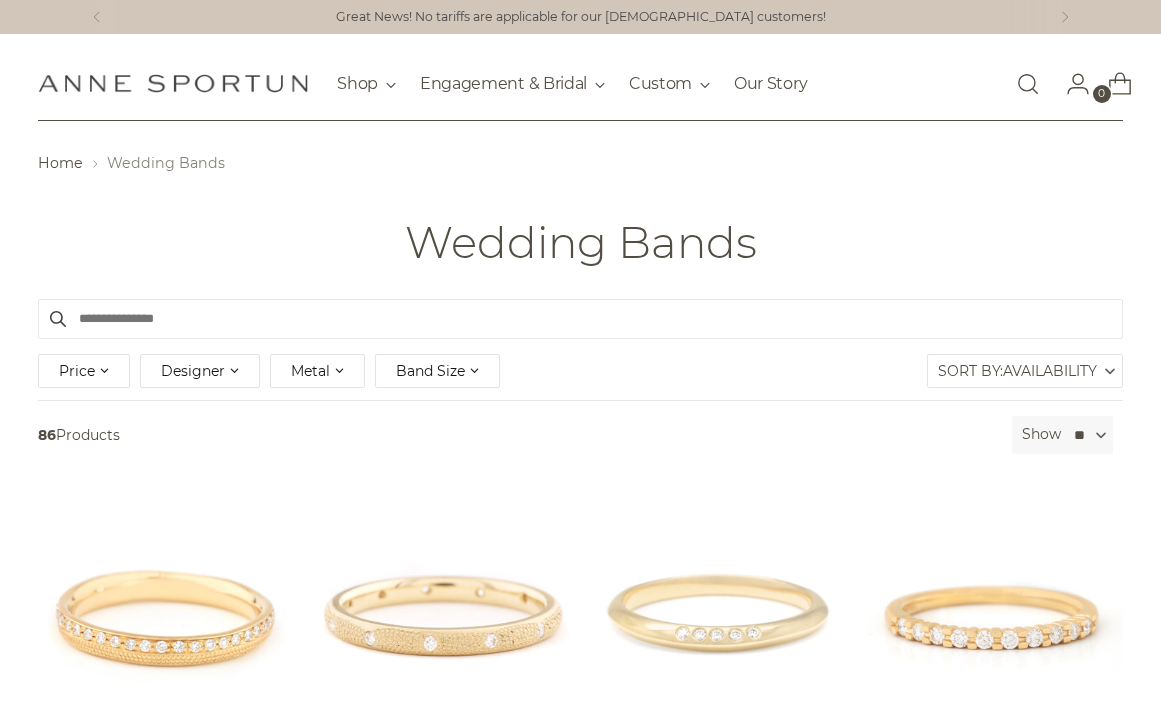 scroll, scrollTop: 0, scrollLeft: 0, axis: both 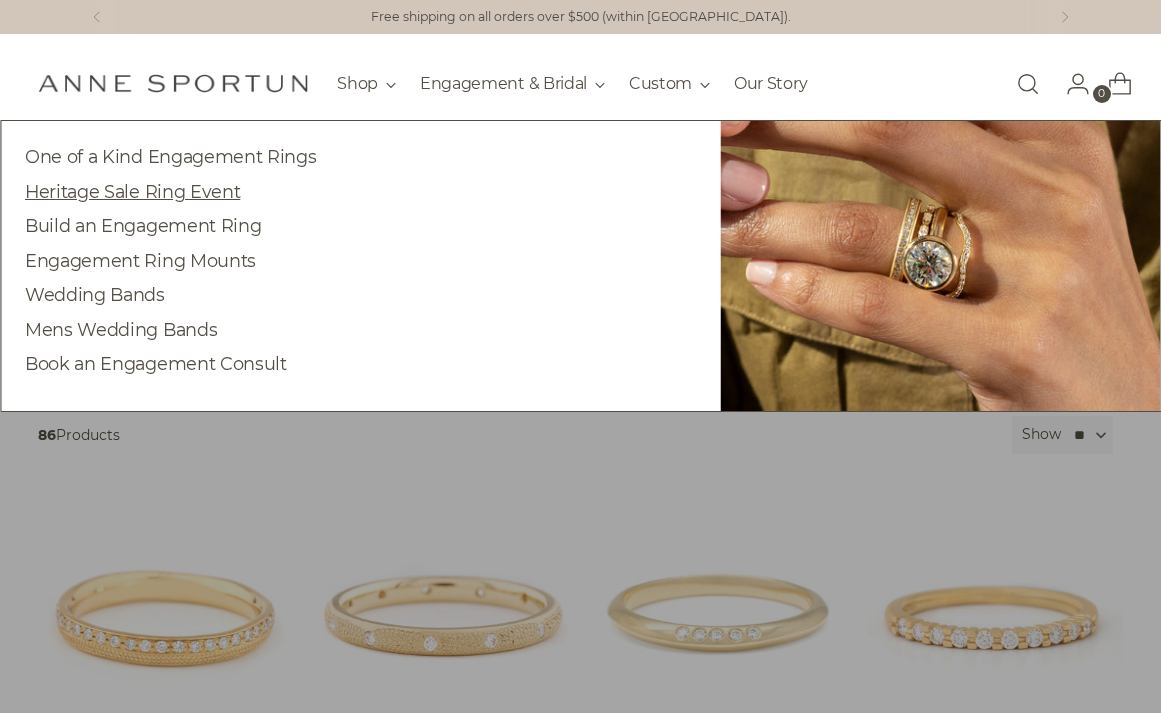 click on "Heritage Sale Ring Event" at bounding box center [132, 191] 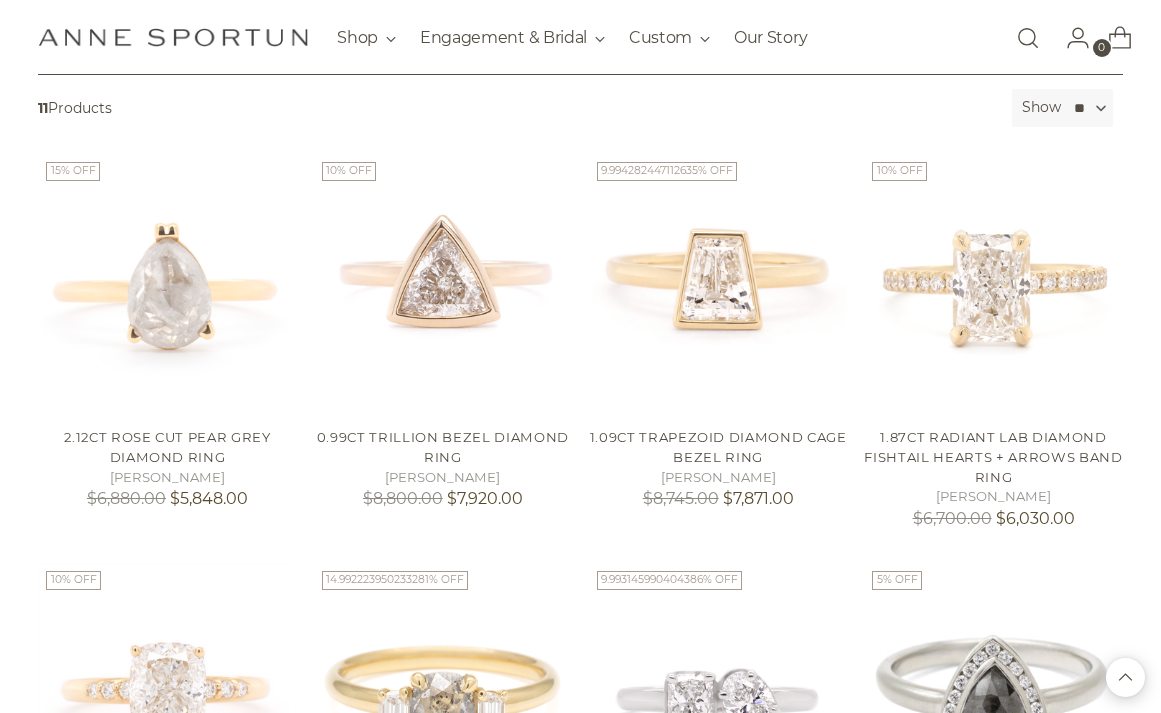scroll, scrollTop: 0, scrollLeft: 0, axis: both 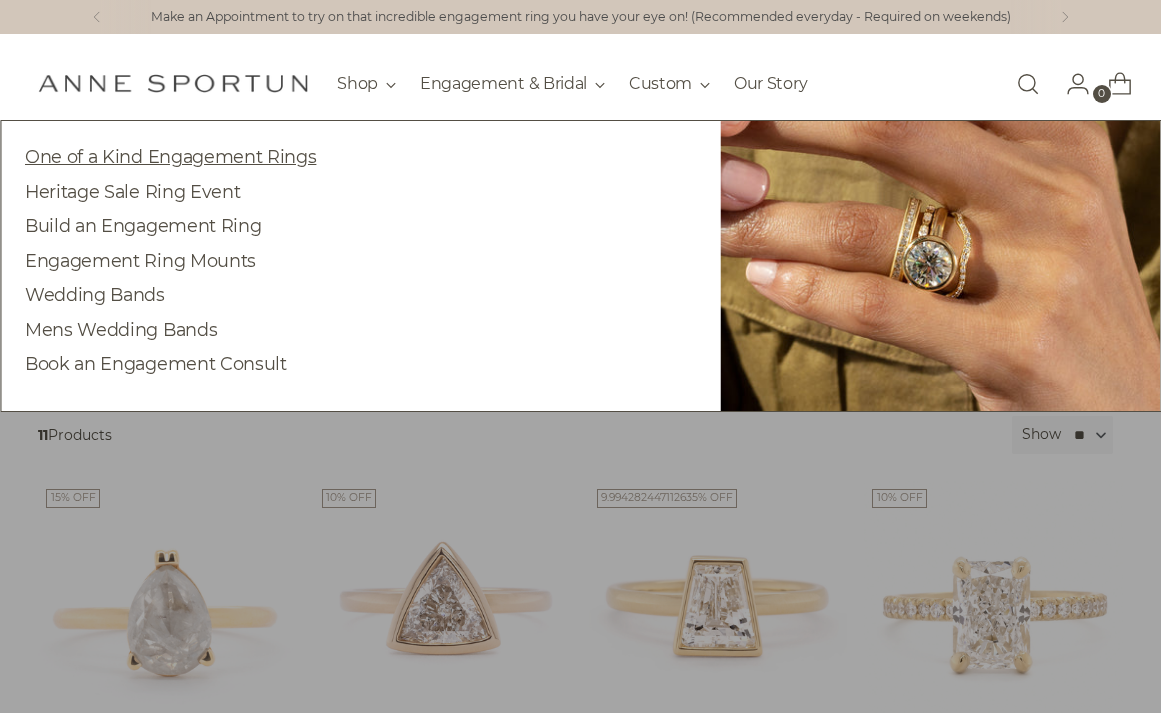 click on "One of a Kind Engagement Rings" at bounding box center (170, 156) 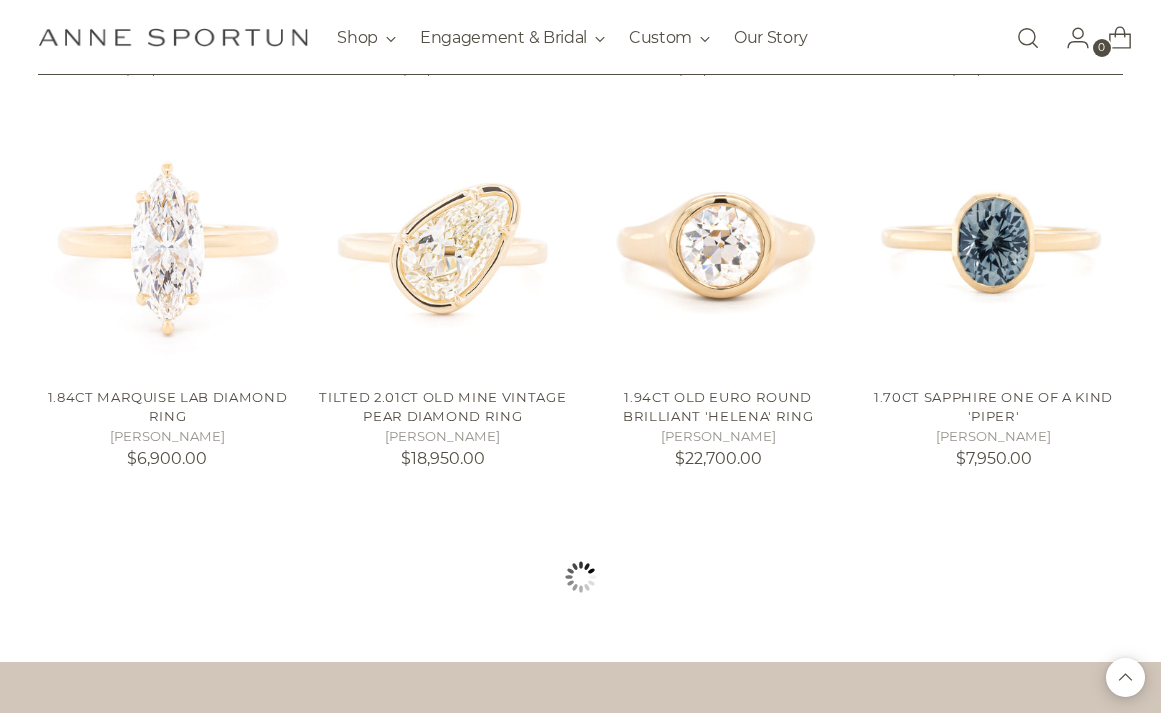scroll, scrollTop: 0, scrollLeft: 0, axis: both 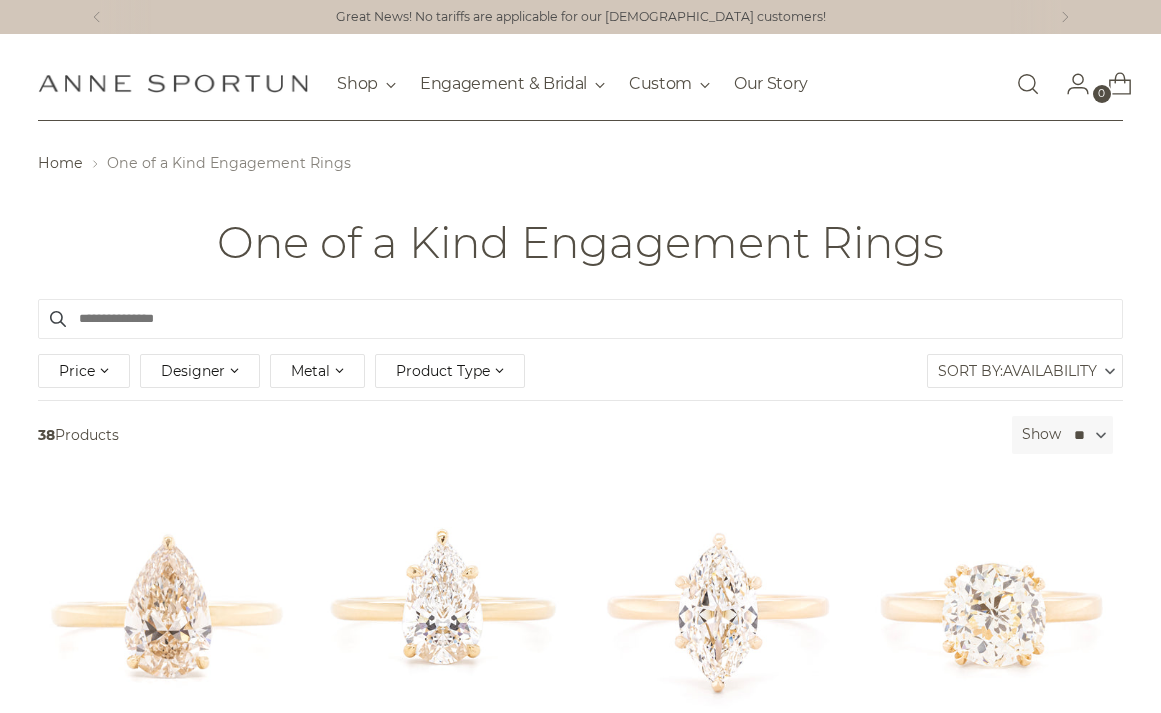 click on "Availability" at bounding box center [1050, 371] 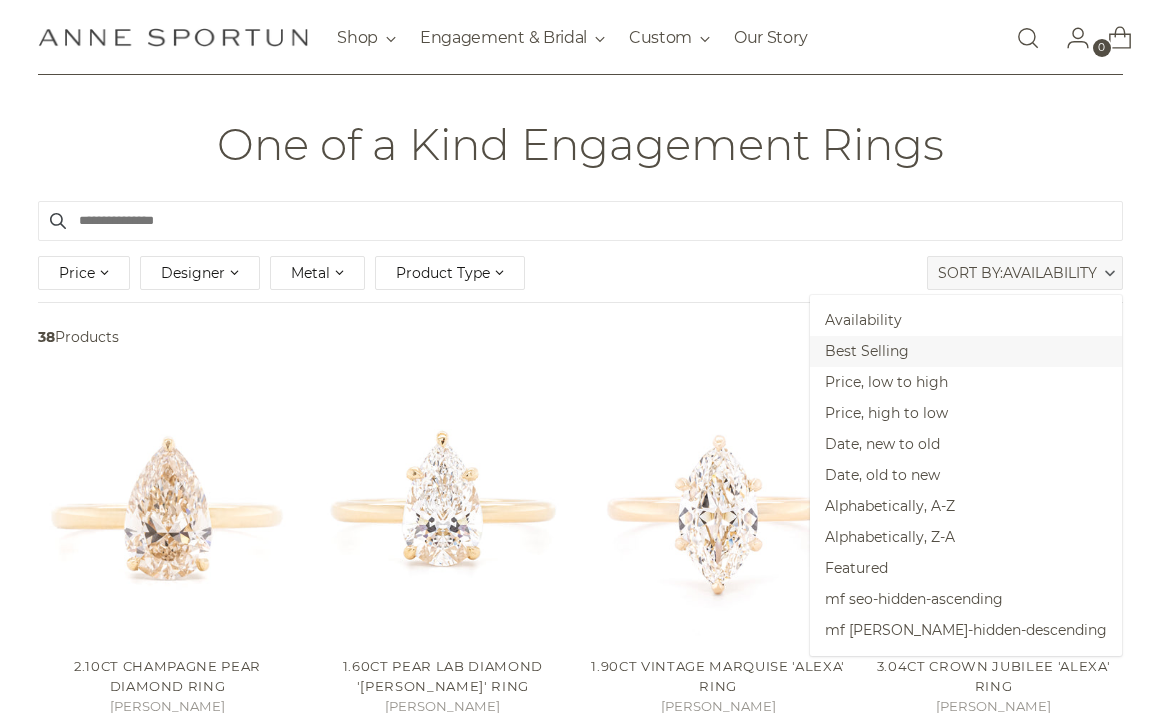 scroll, scrollTop: 100, scrollLeft: 0, axis: vertical 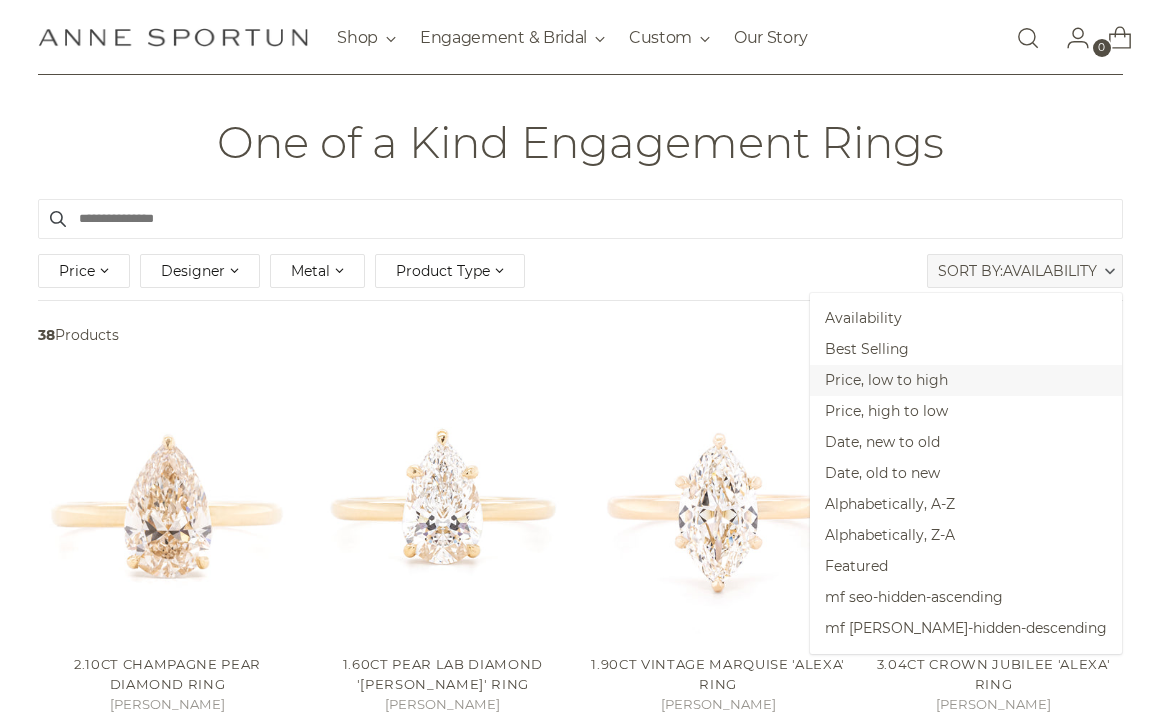 click on "Price, low to high" at bounding box center [966, 380] 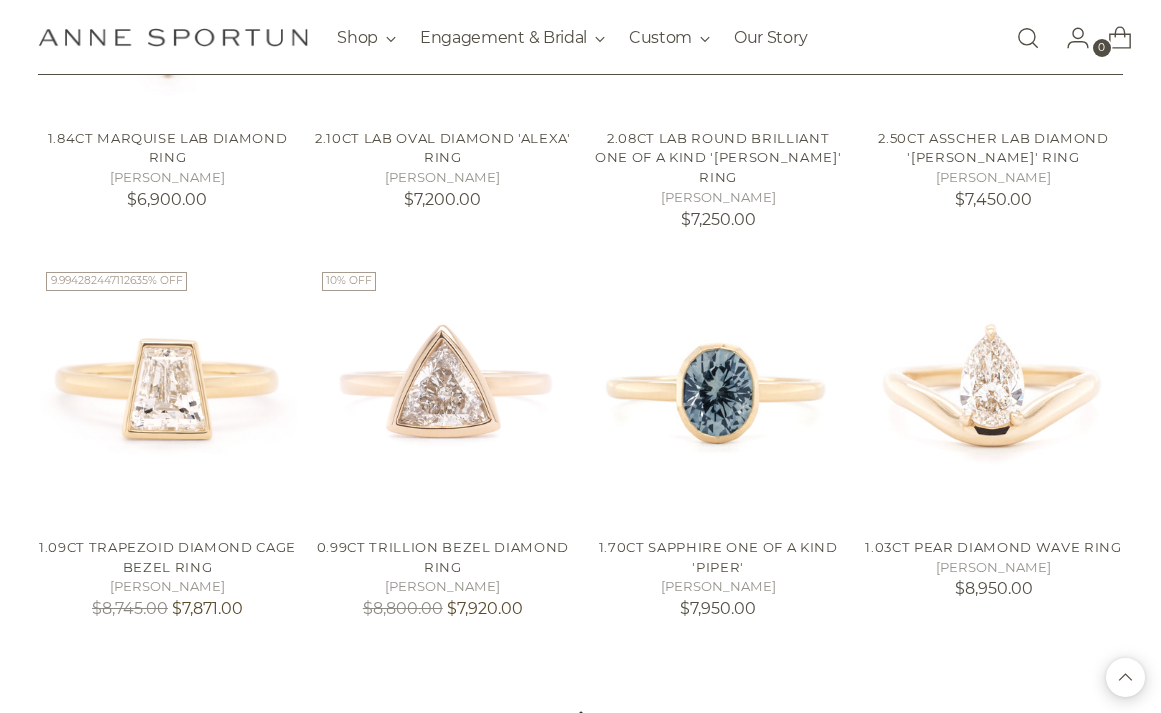 scroll, scrollTop: 1452, scrollLeft: 0, axis: vertical 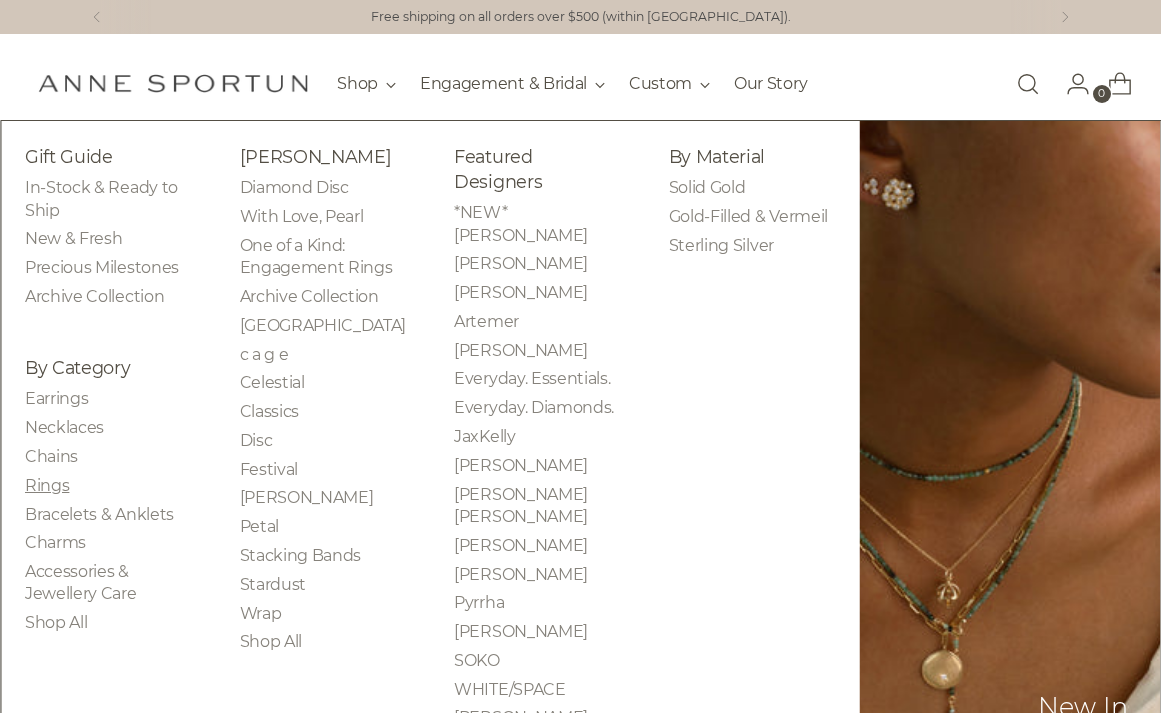 click on "Rings" at bounding box center [47, 485] 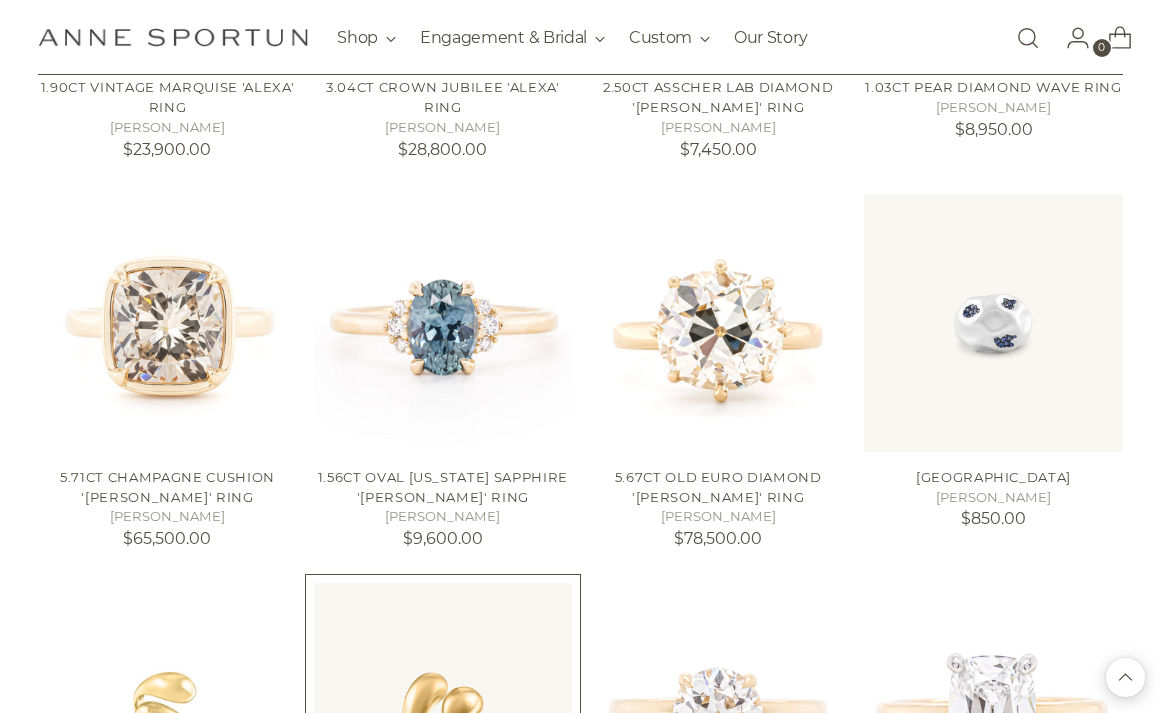 scroll, scrollTop: 1106, scrollLeft: 0, axis: vertical 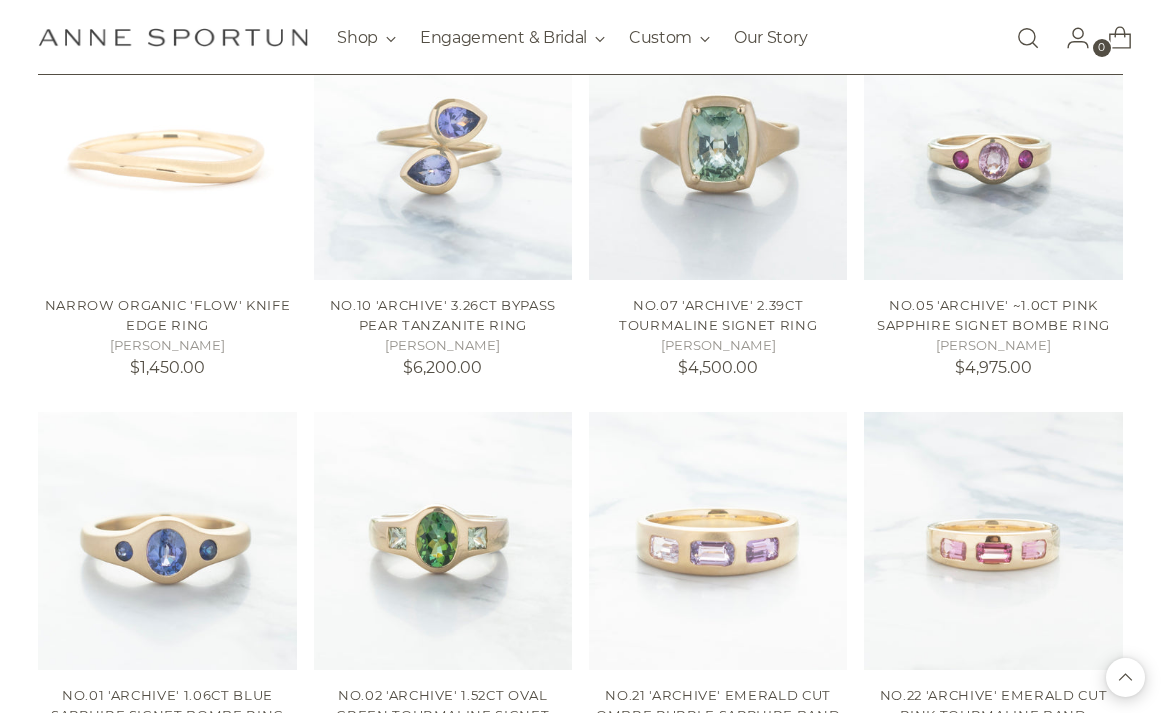 click at bounding box center (1028, 38) 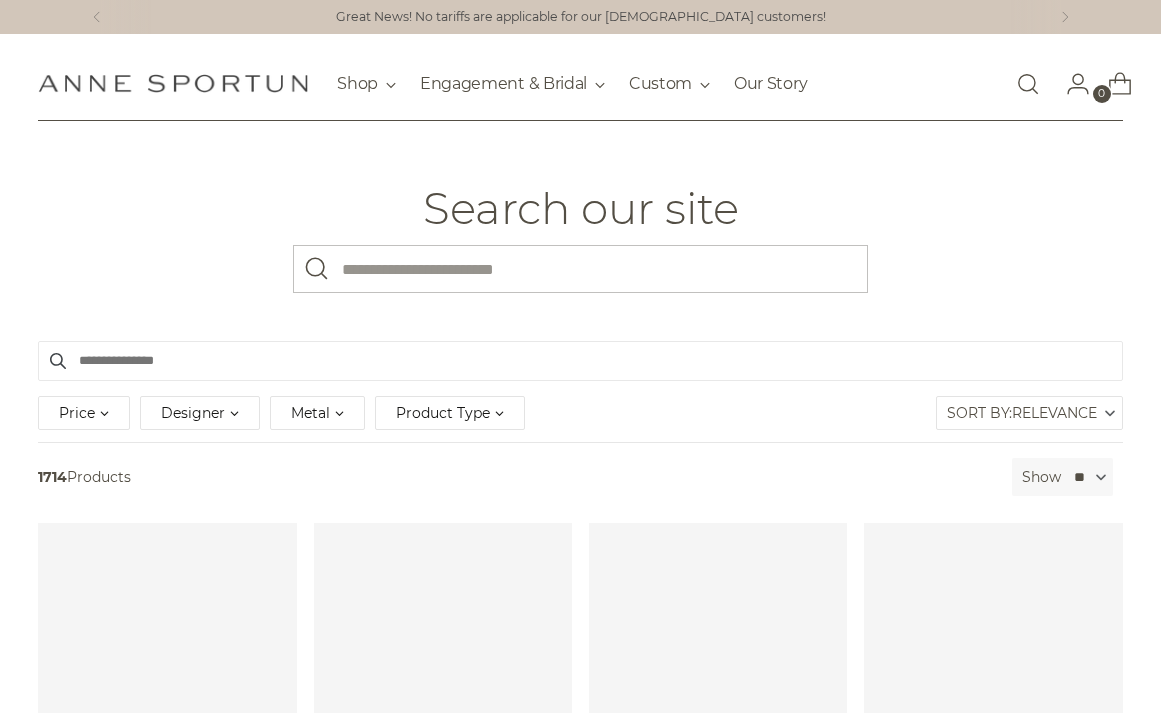 scroll, scrollTop: 0, scrollLeft: 0, axis: both 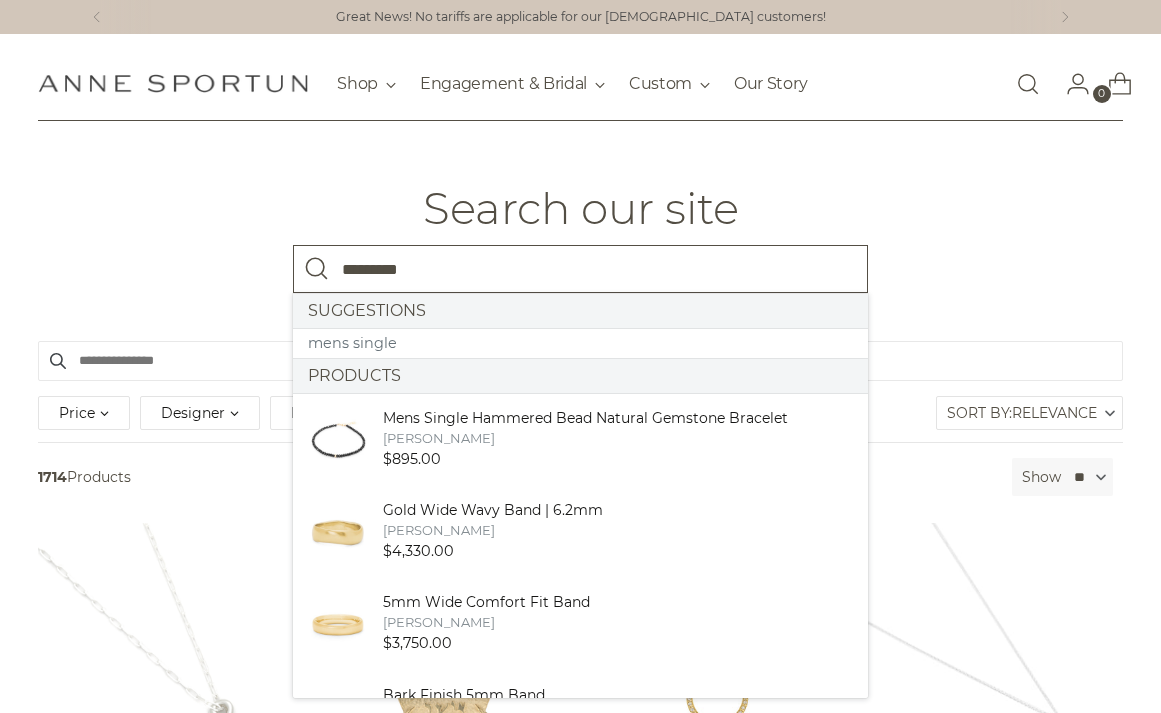 type on "*********" 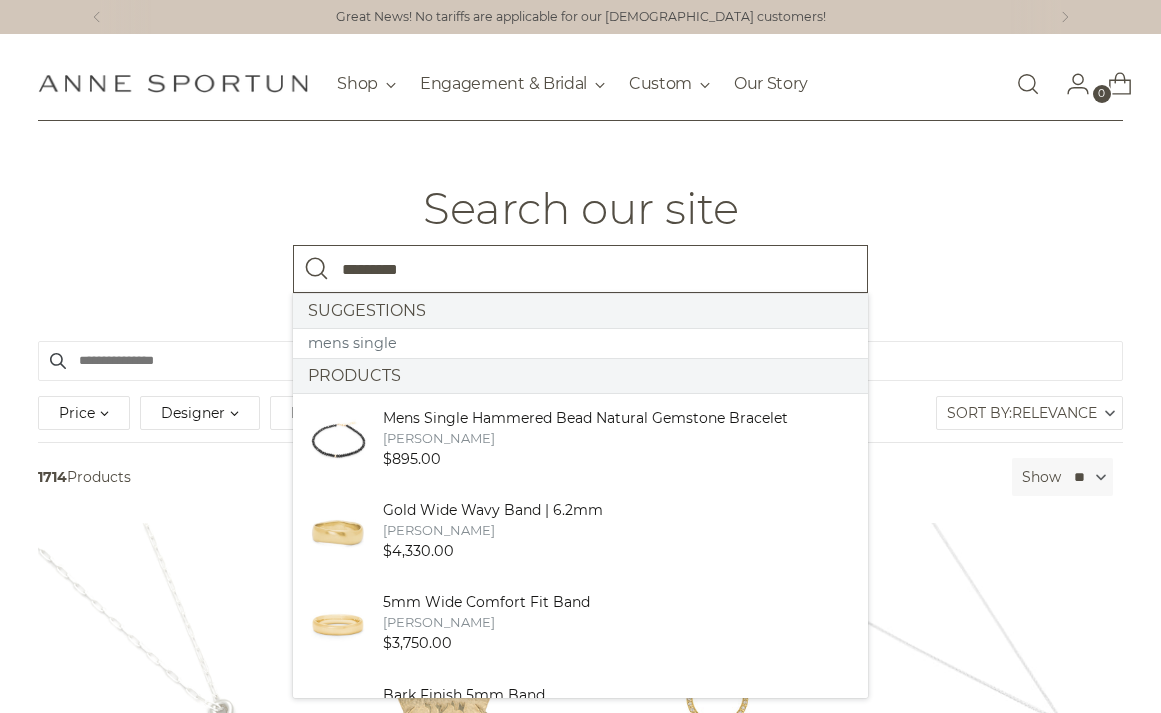click at bounding box center [317, 269] 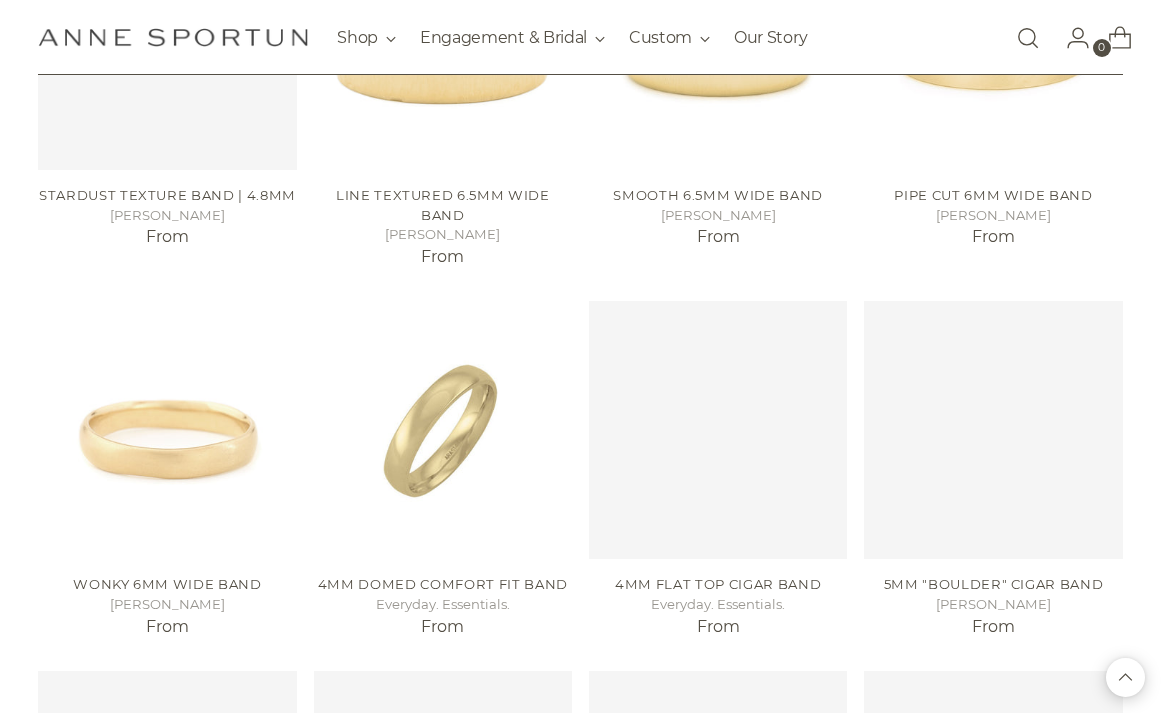 scroll, scrollTop: 1399, scrollLeft: 0, axis: vertical 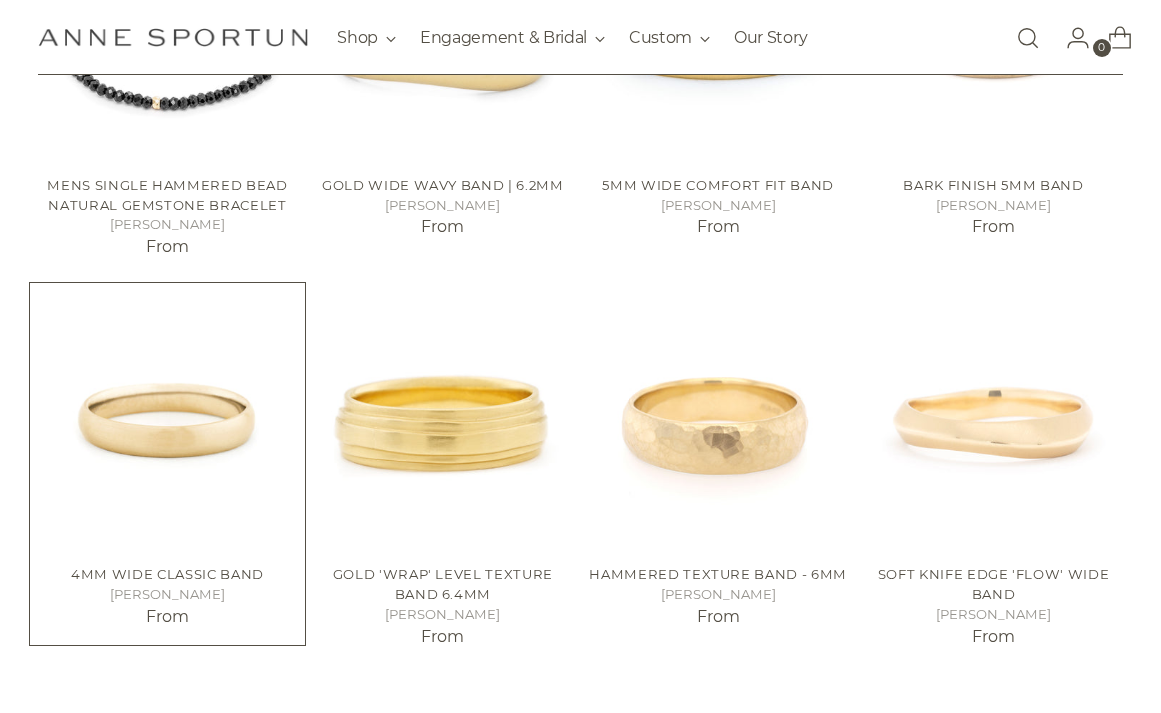 click at bounding box center (0, 0) 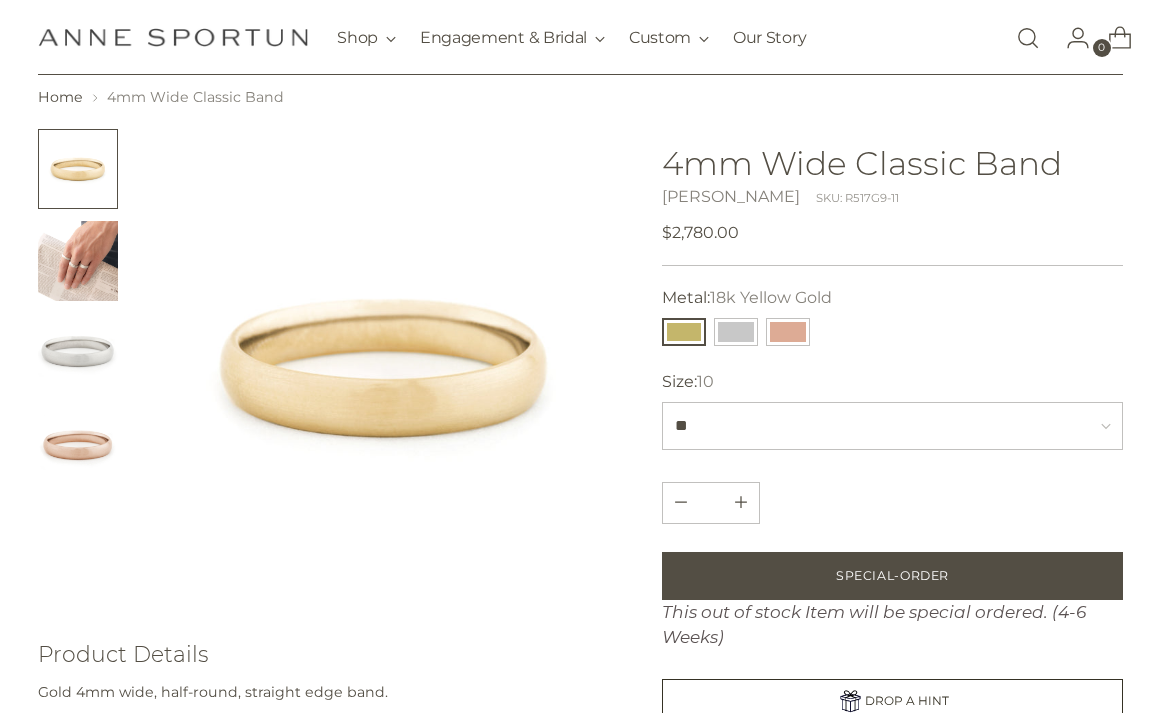 scroll, scrollTop: 65, scrollLeft: 0, axis: vertical 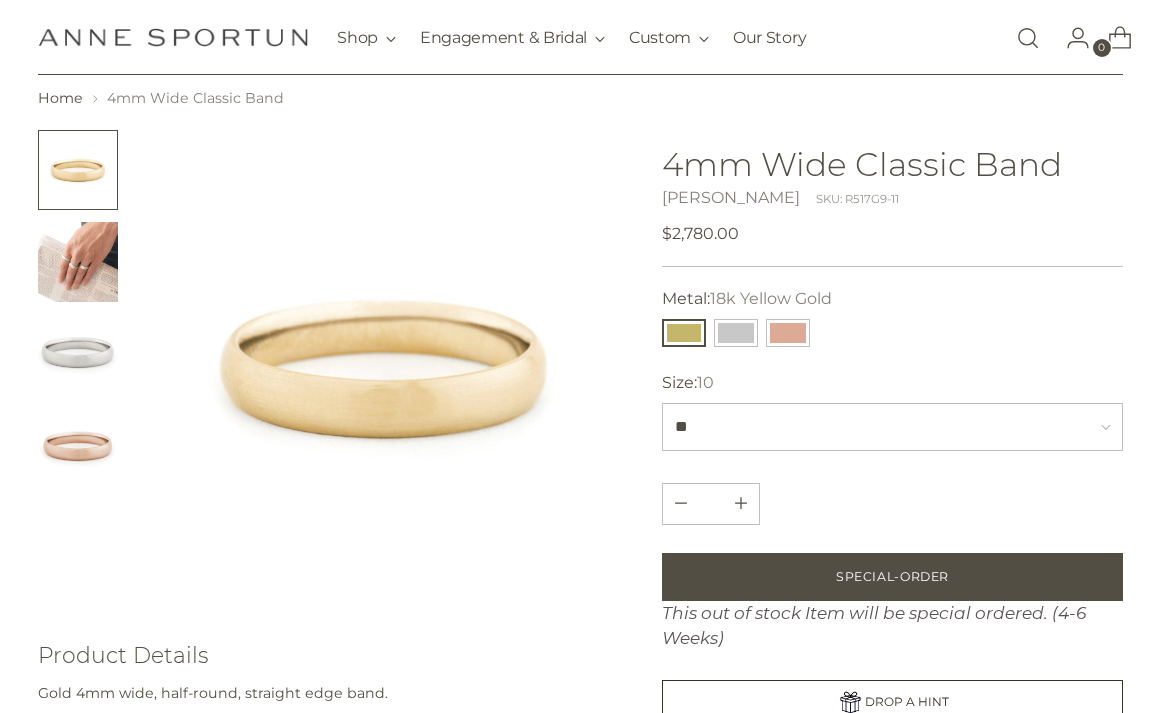 click at bounding box center [78, 262] 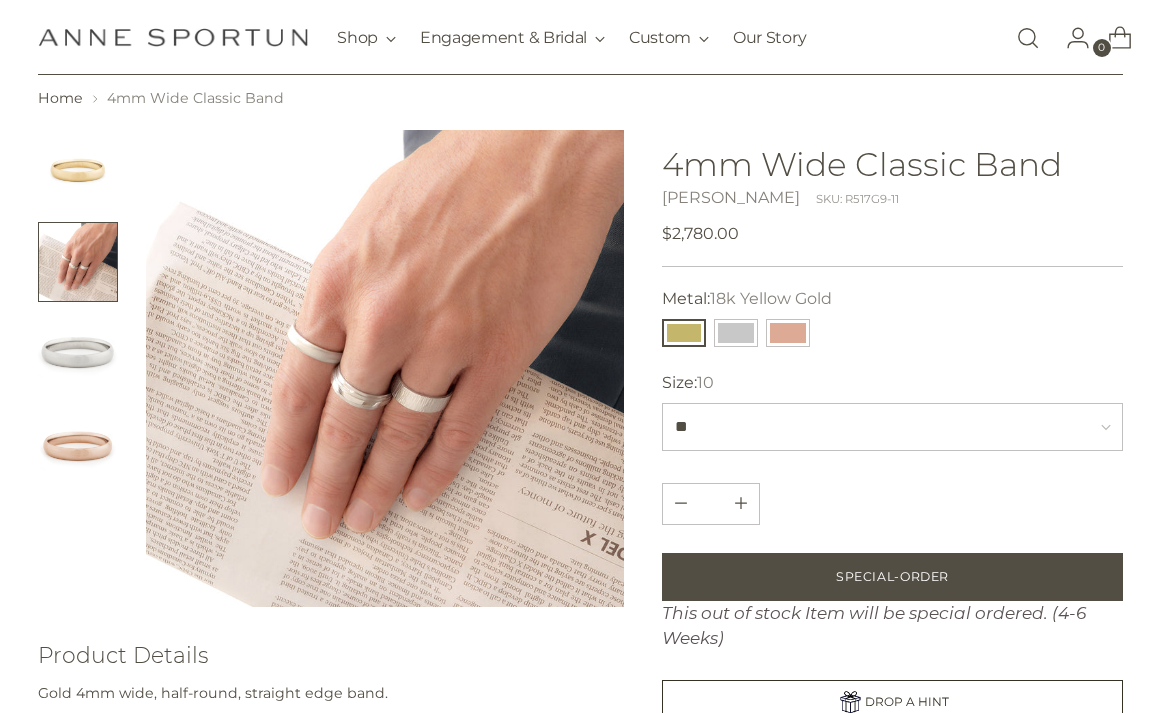 click at bounding box center (78, 446) 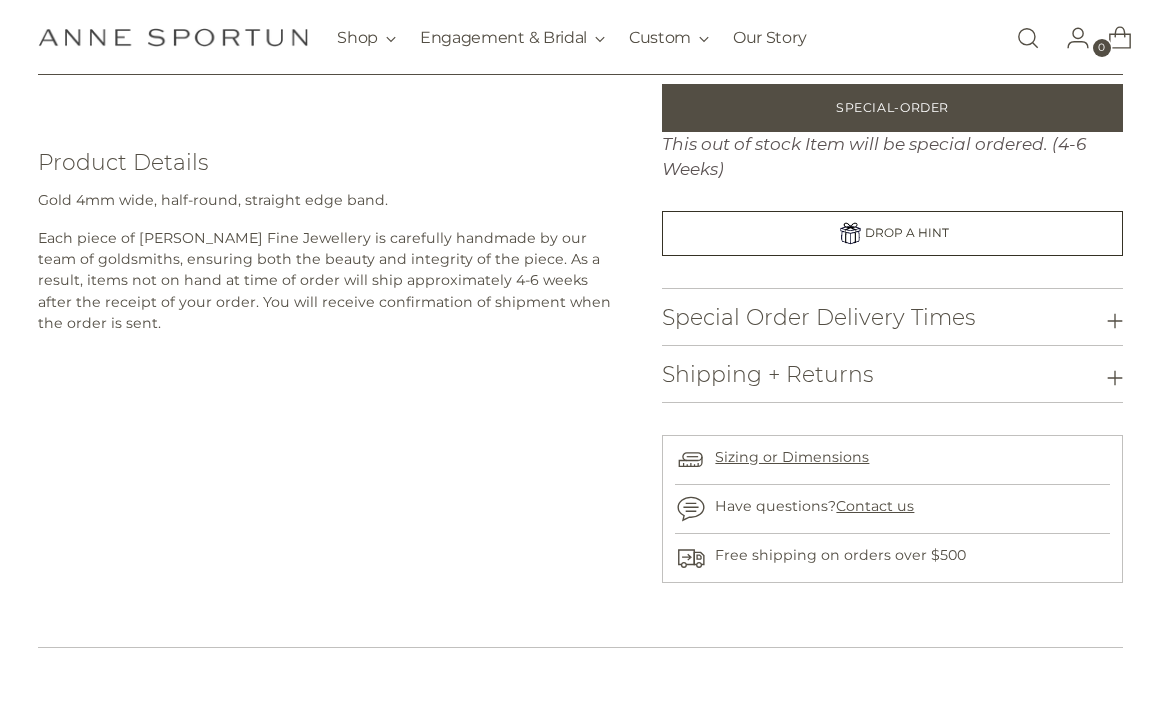 scroll, scrollTop: 595, scrollLeft: 0, axis: vertical 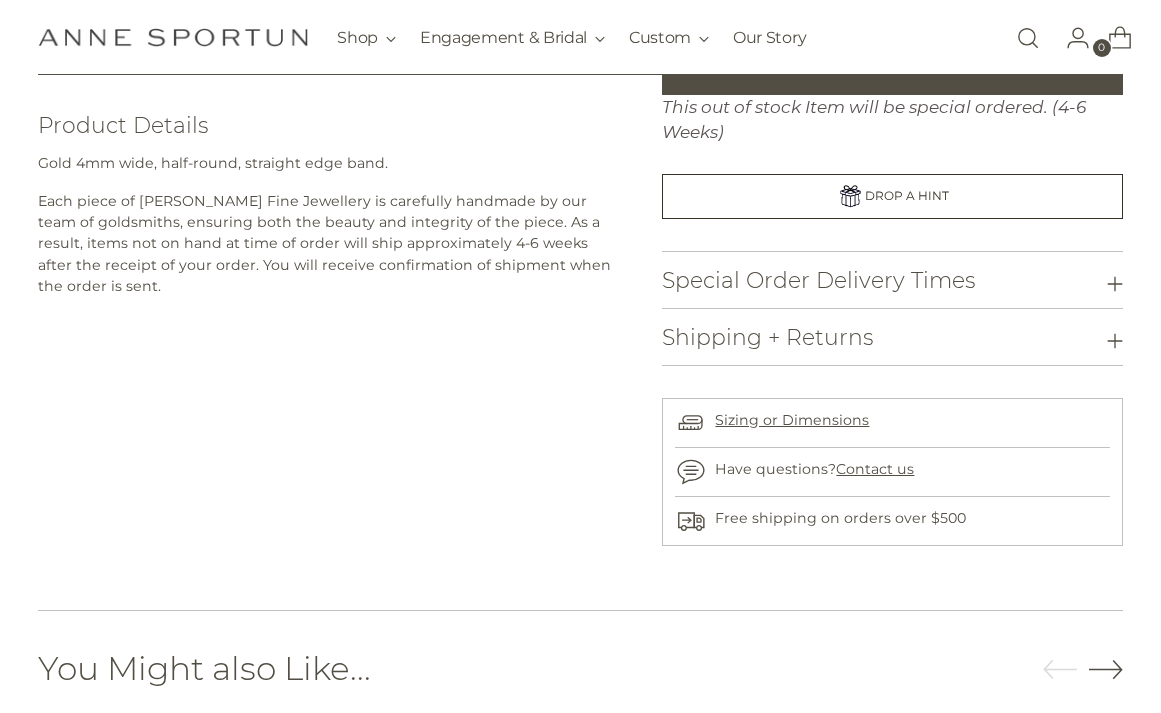 click on "Special Order Delivery Times" at bounding box center (818, 280) 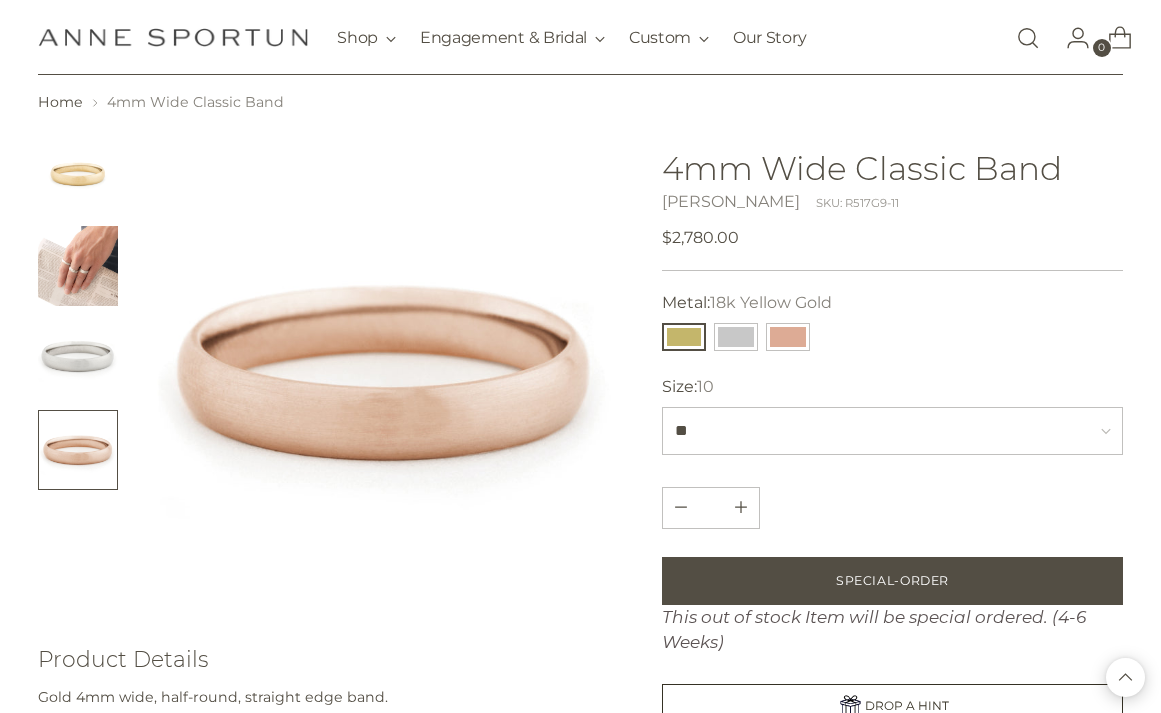 scroll, scrollTop: 0, scrollLeft: 0, axis: both 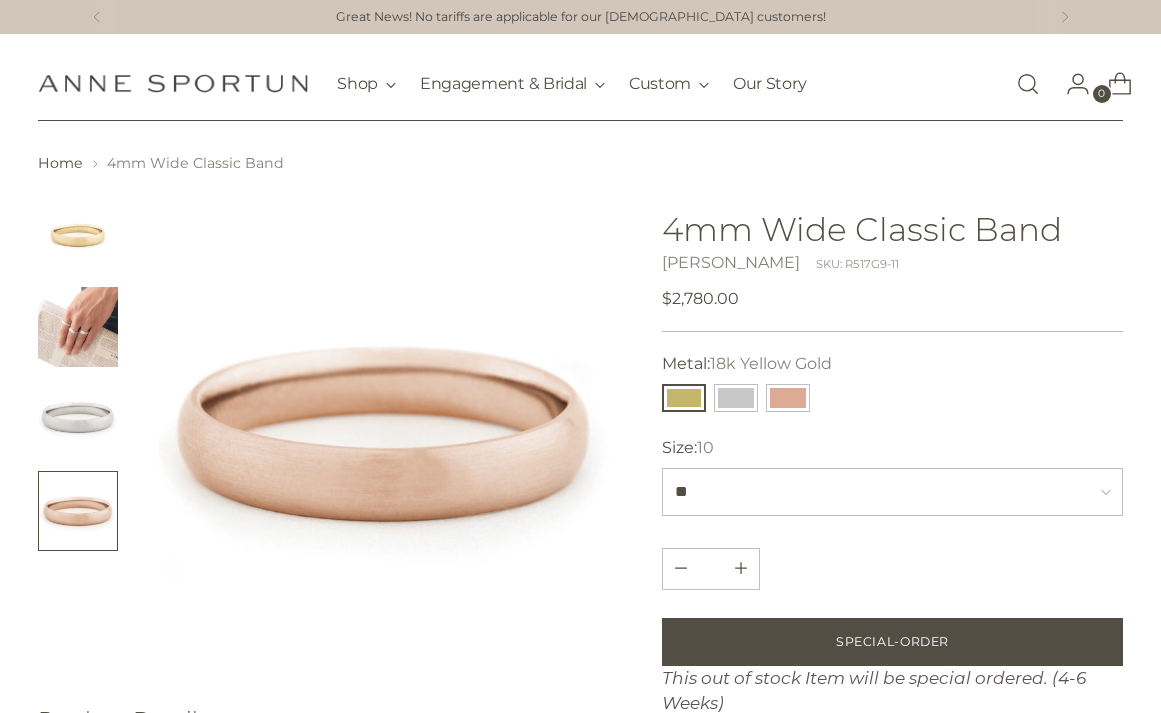 click at bounding box center (1028, 84) 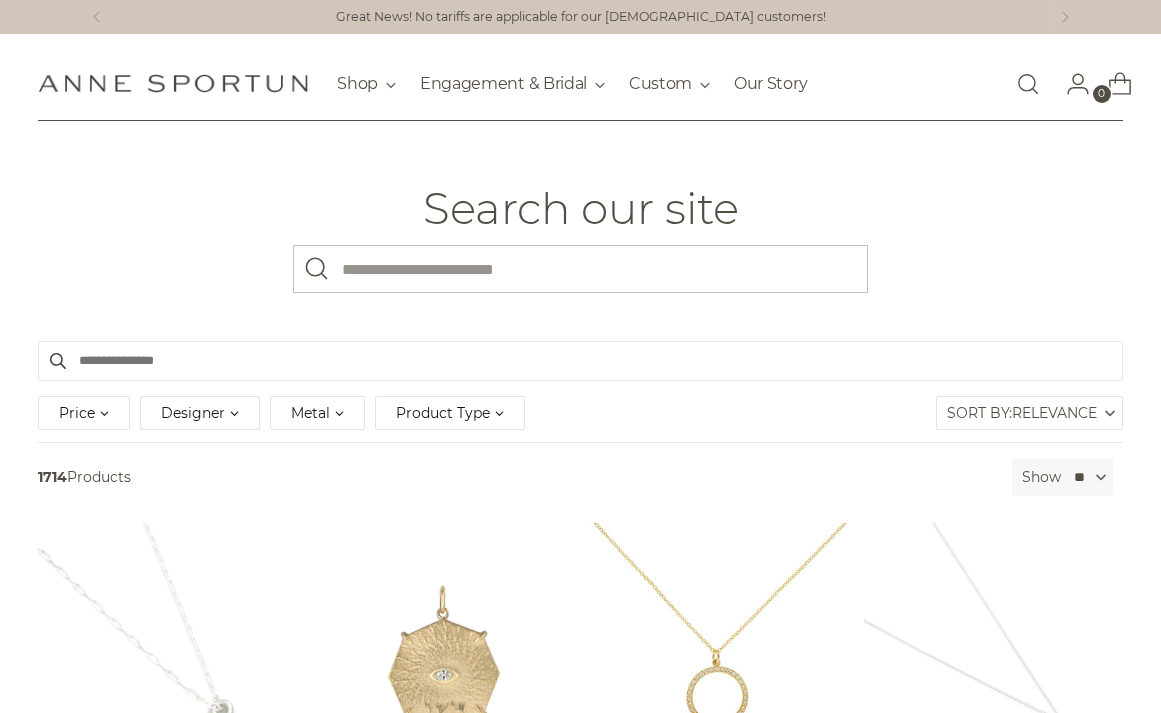scroll, scrollTop: 0, scrollLeft: 0, axis: both 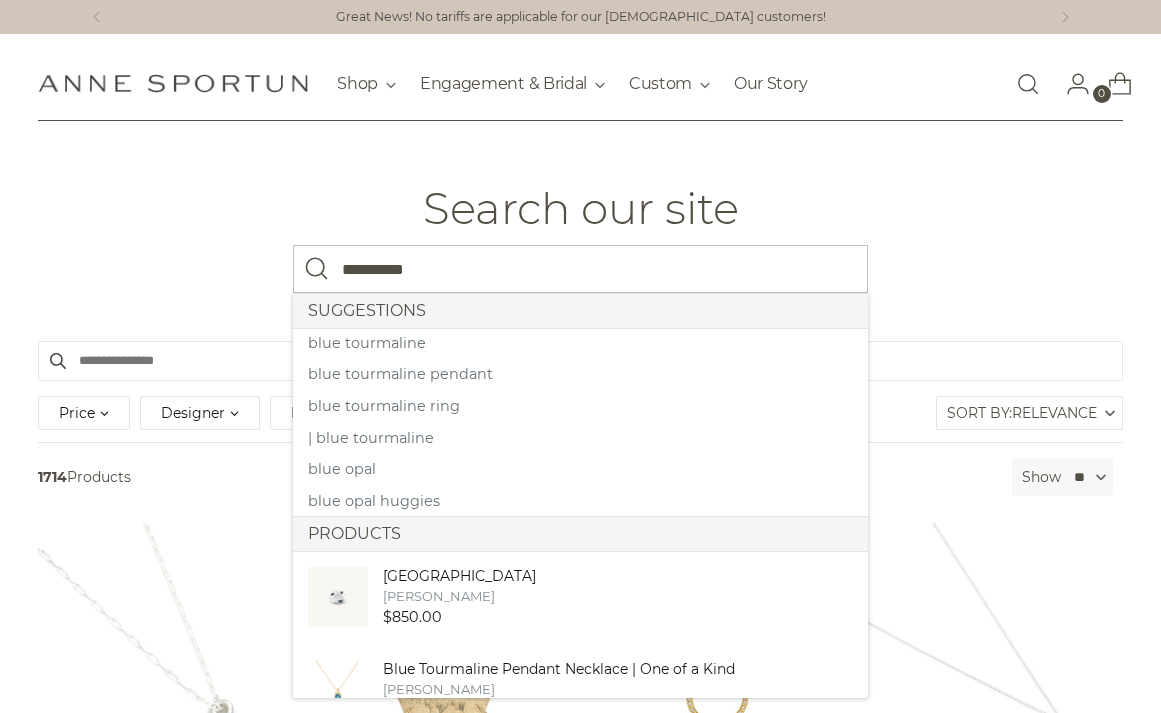 type on "**********" 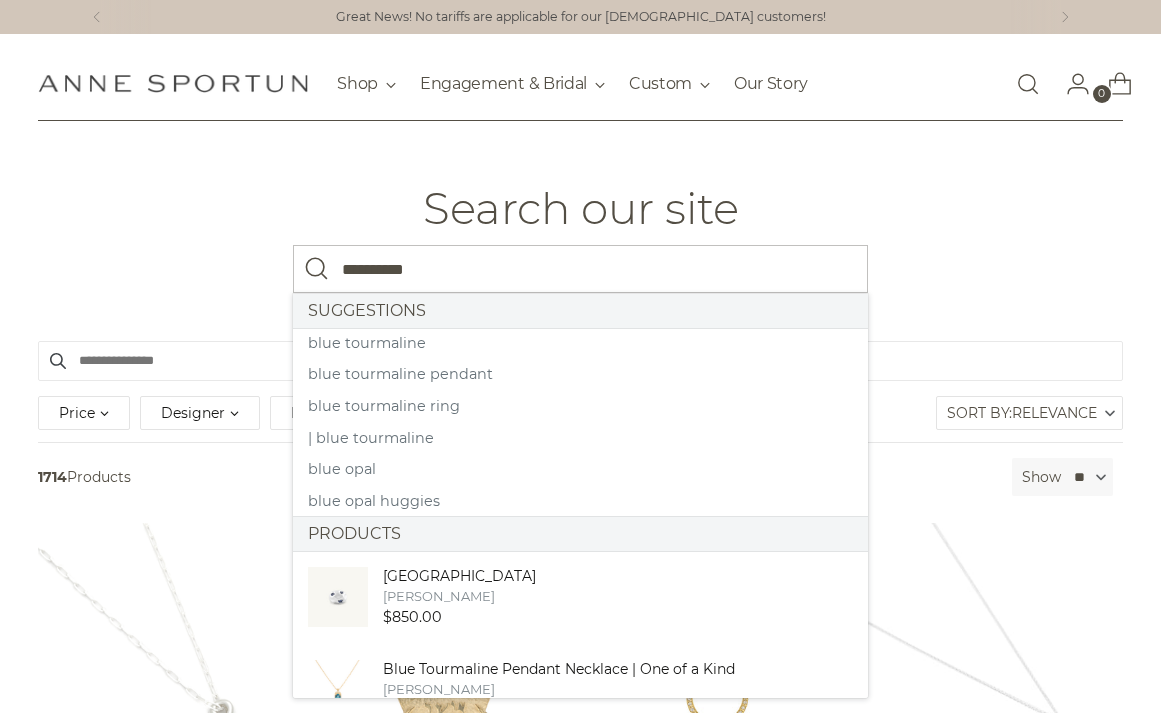 click at bounding box center [317, 269] 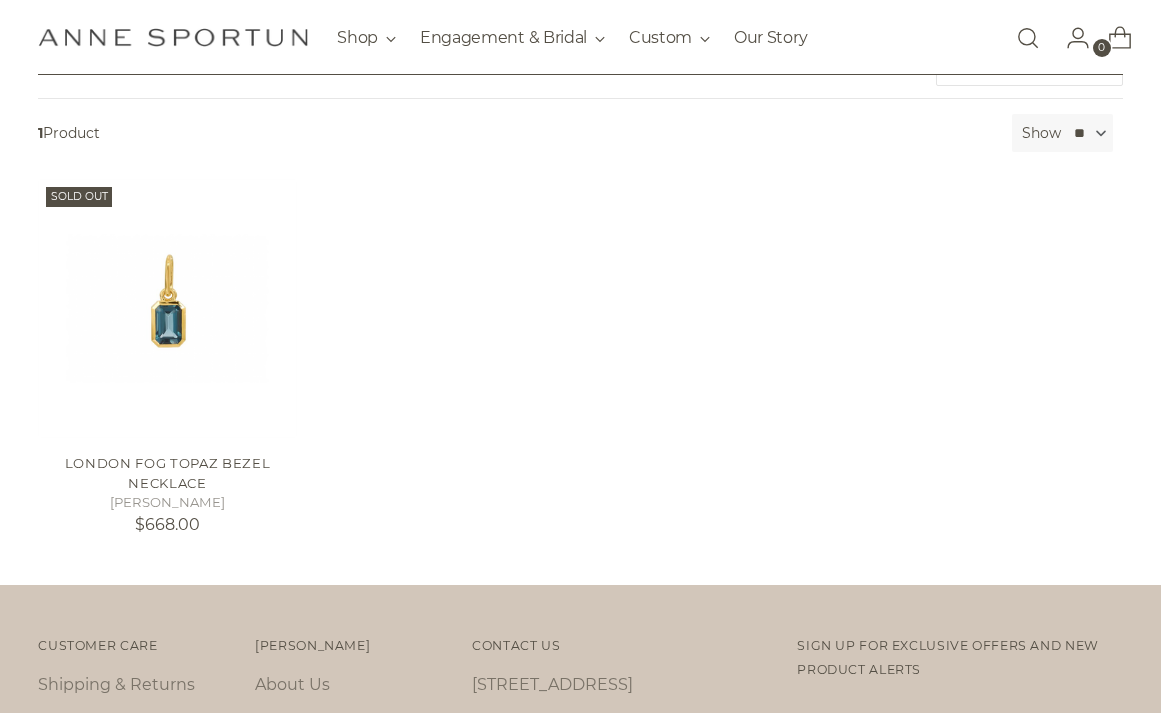 scroll, scrollTop: 0, scrollLeft: 0, axis: both 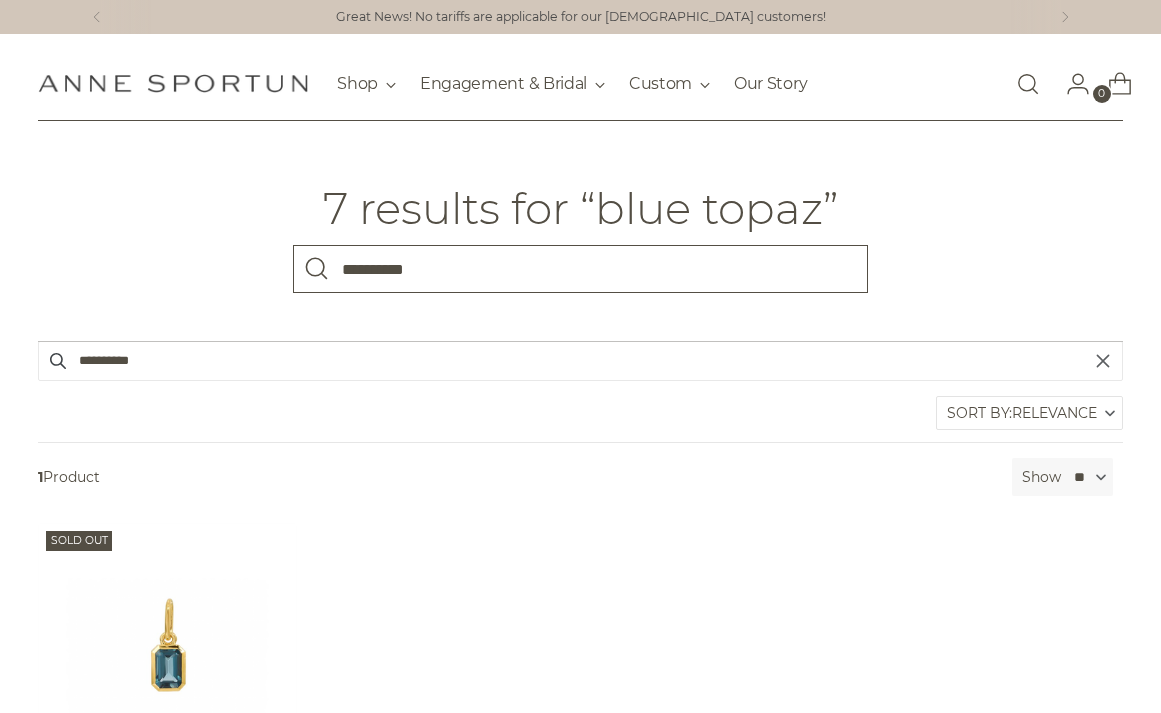 click on "**********" at bounding box center [580, 269] 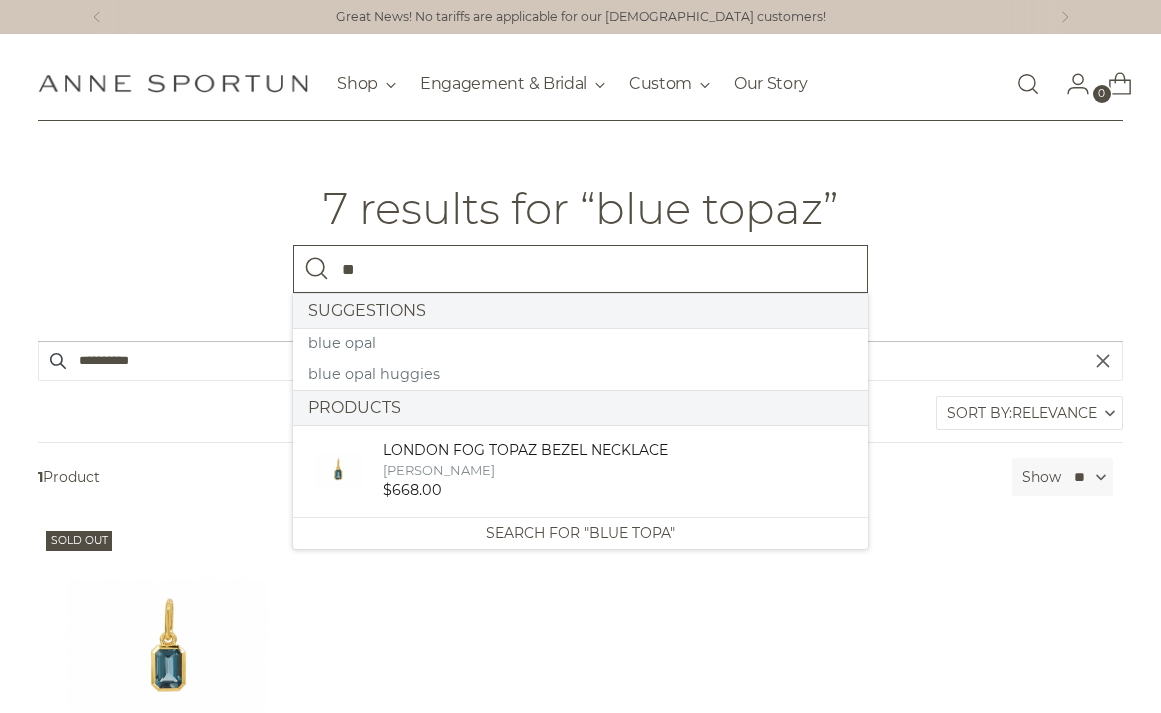 type on "*" 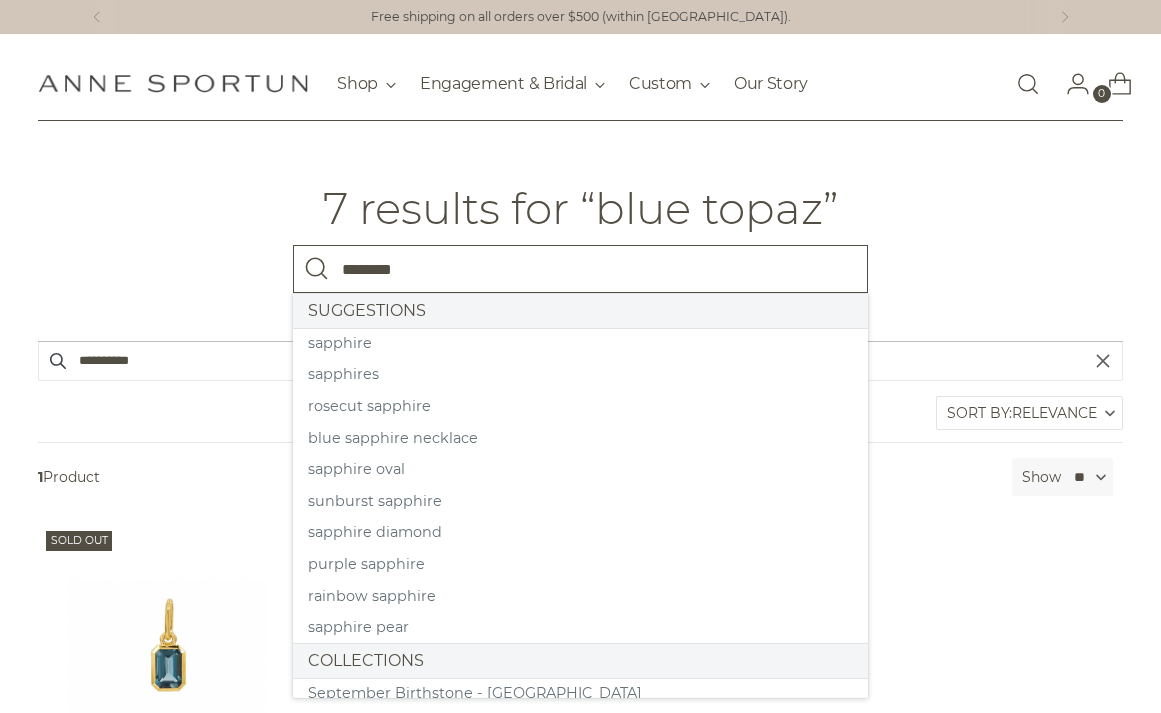 type on "********" 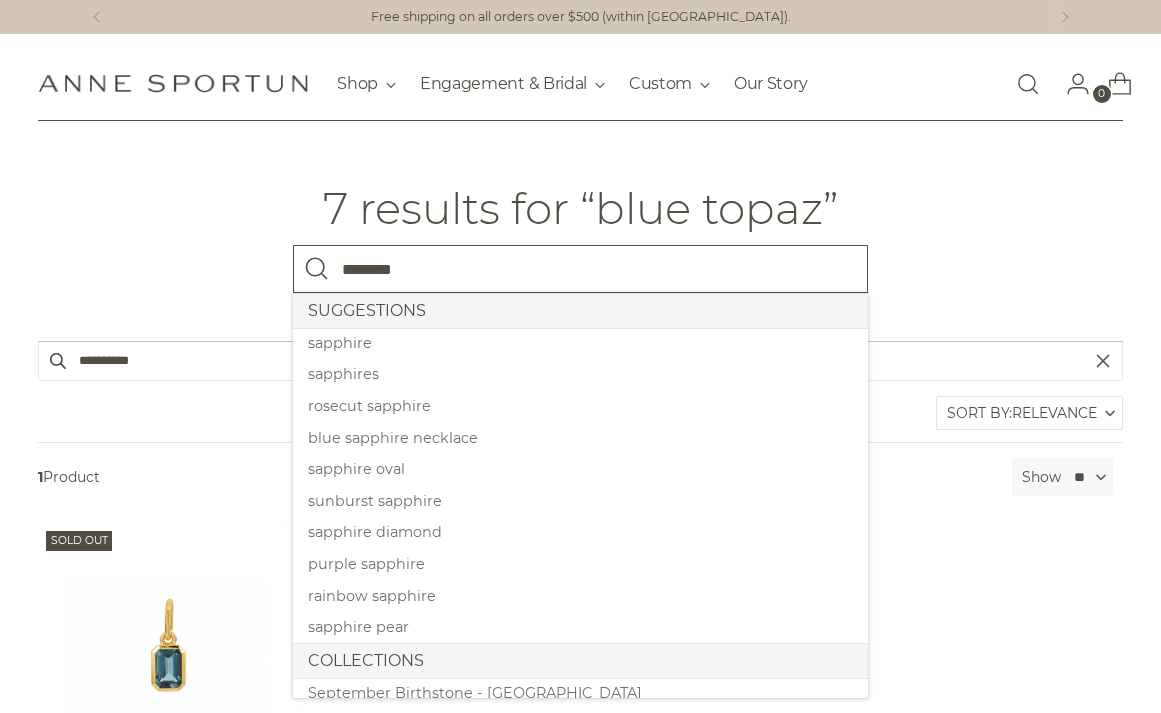 click at bounding box center [317, 269] 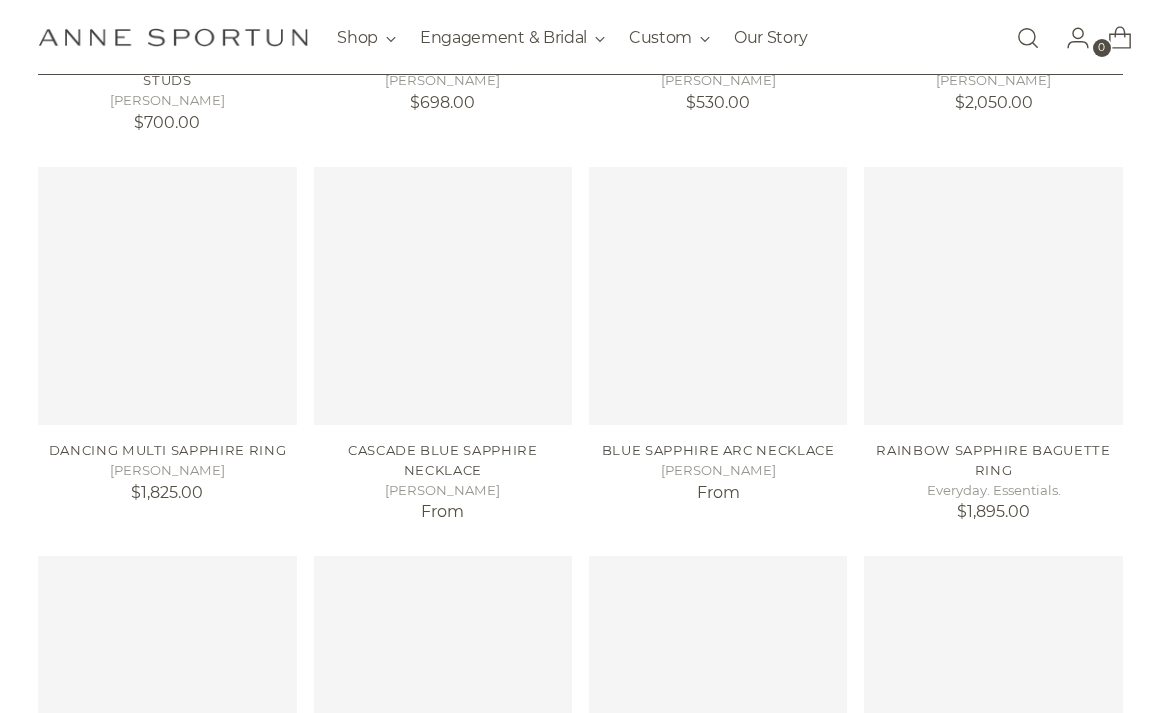 scroll, scrollTop: 1117, scrollLeft: 0, axis: vertical 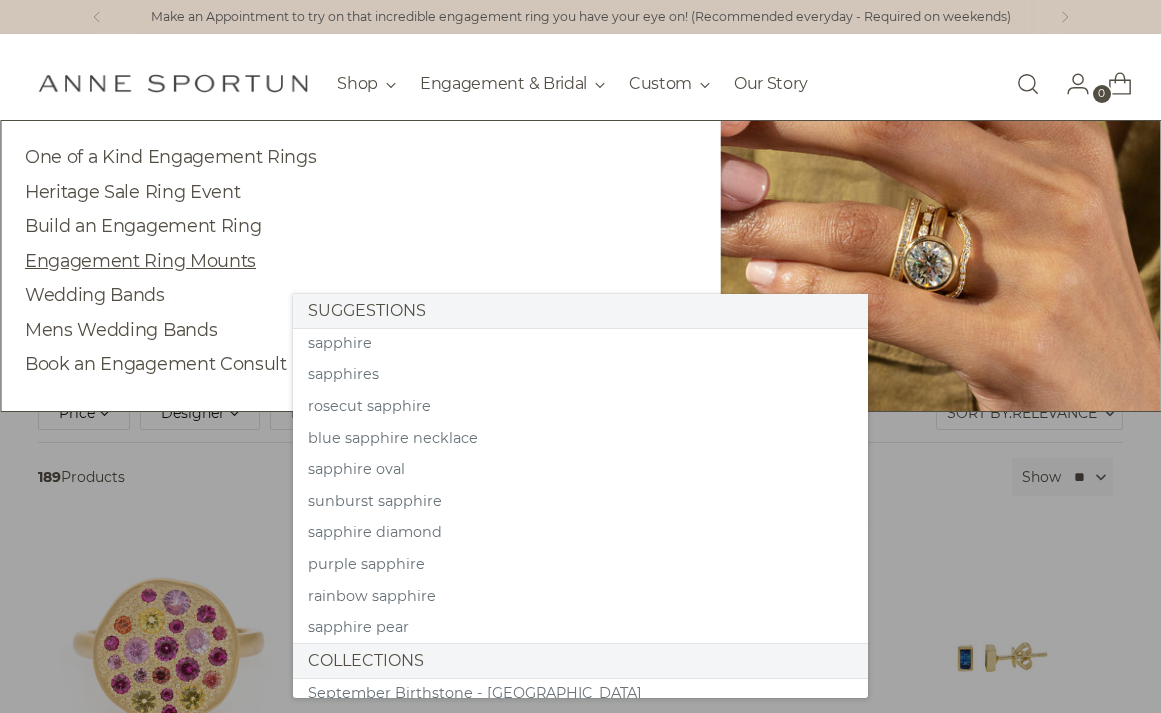 click on "Engagement Ring Mounts" at bounding box center [140, 260] 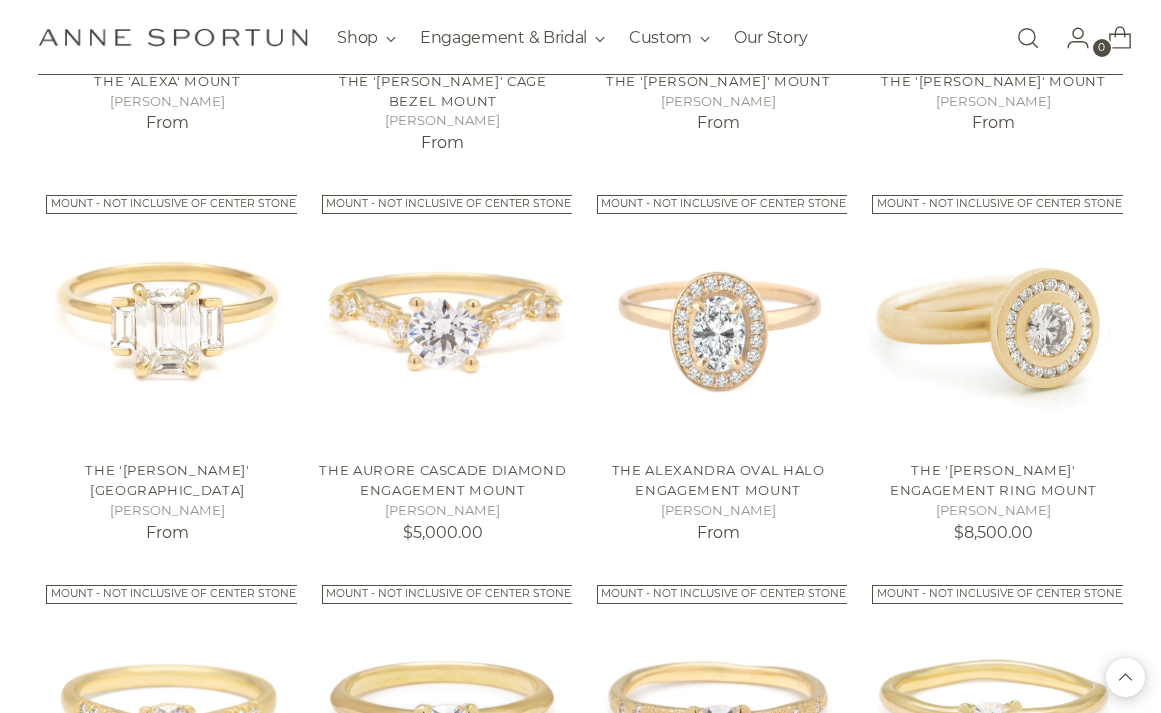 scroll, scrollTop: 1243, scrollLeft: 0, axis: vertical 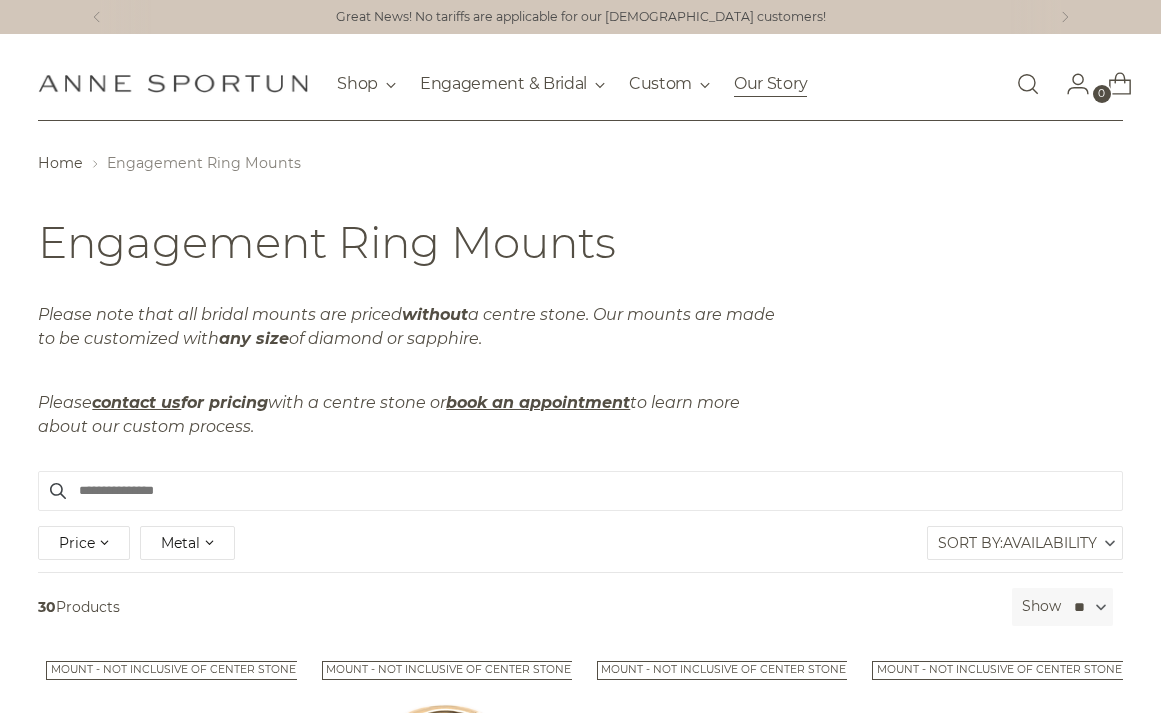 click on "Our Story" at bounding box center (770, 84) 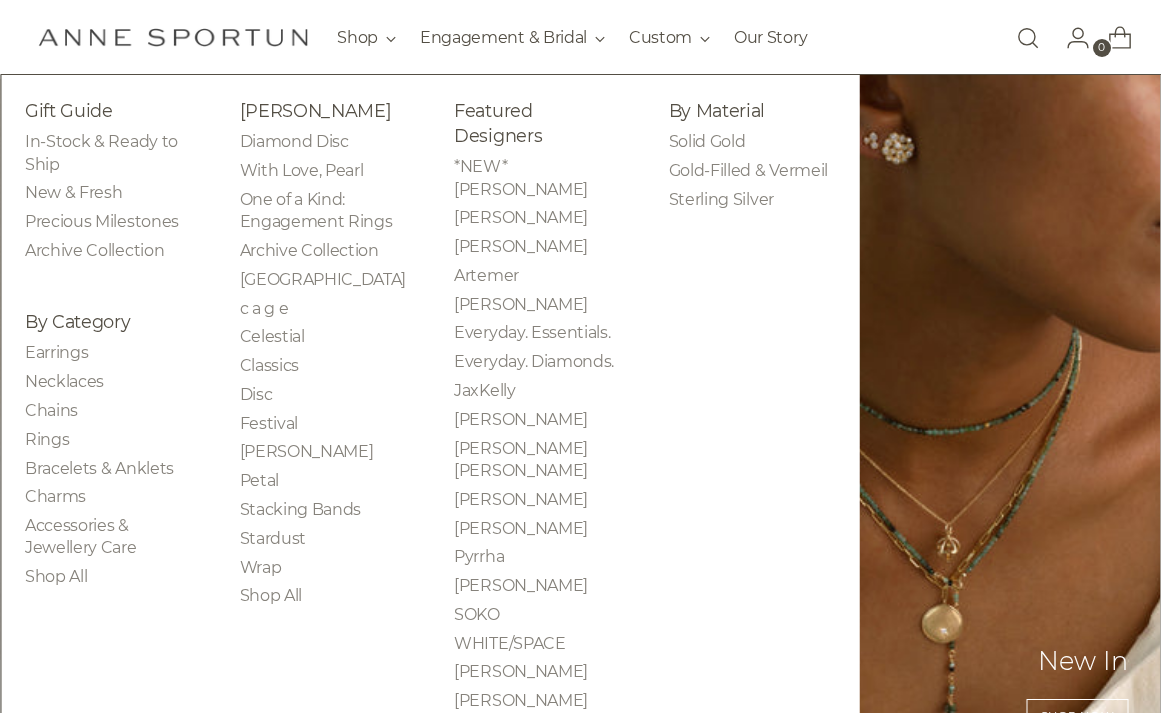scroll, scrollTop: 176, scrollLeft: 0, axis: vertical 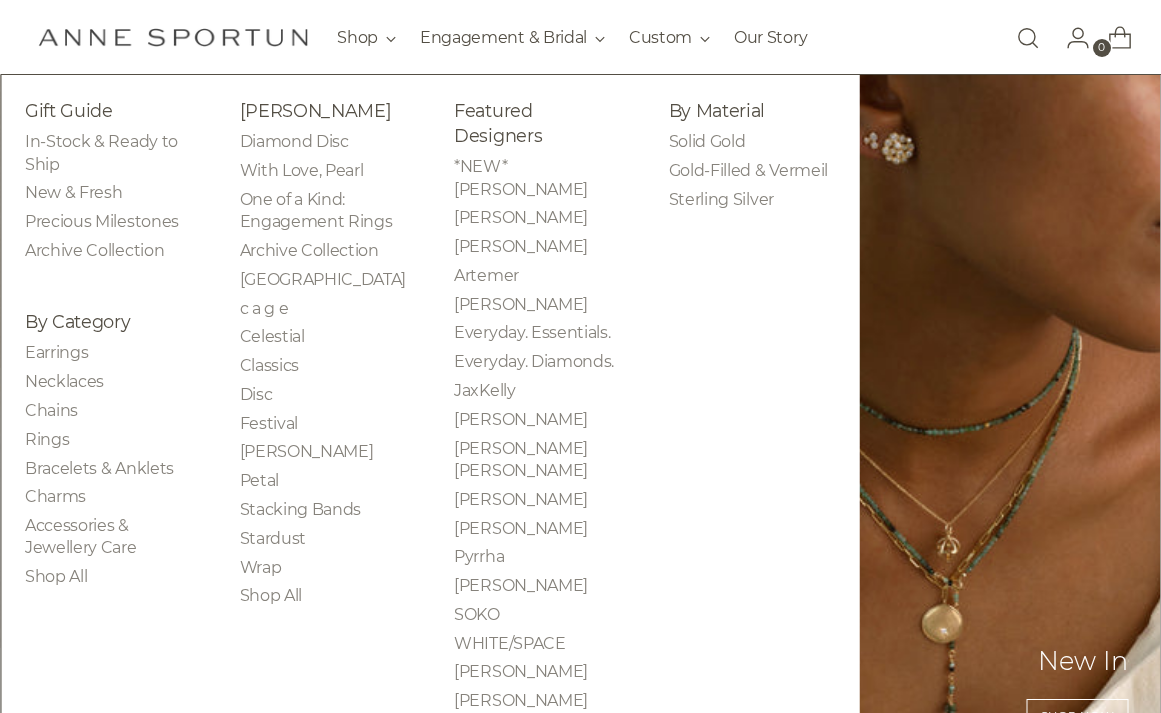 click at bounding box center (1009, 420) 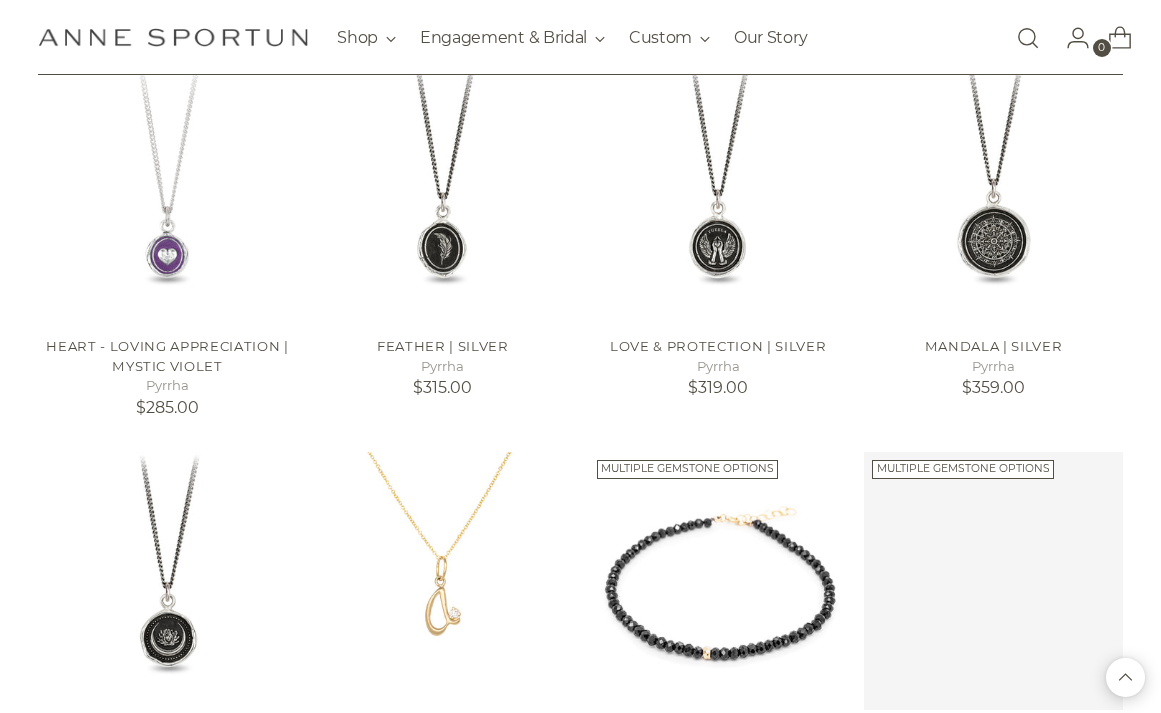 scroll, scrollTop: 1226, scrollLeft: 0, axis: vertical 